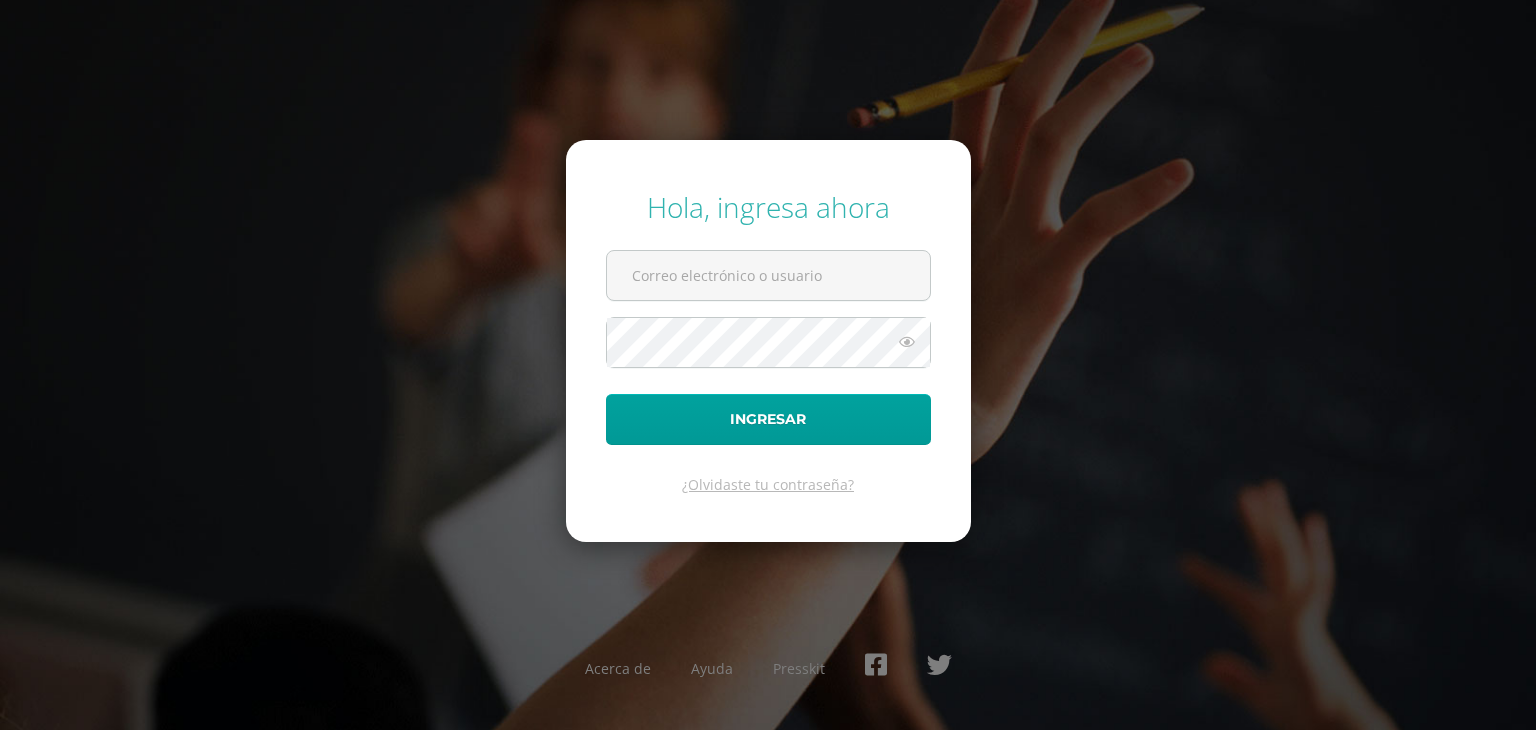 scroll, scrollTop: 0, scrollLeft: 0, axis: both 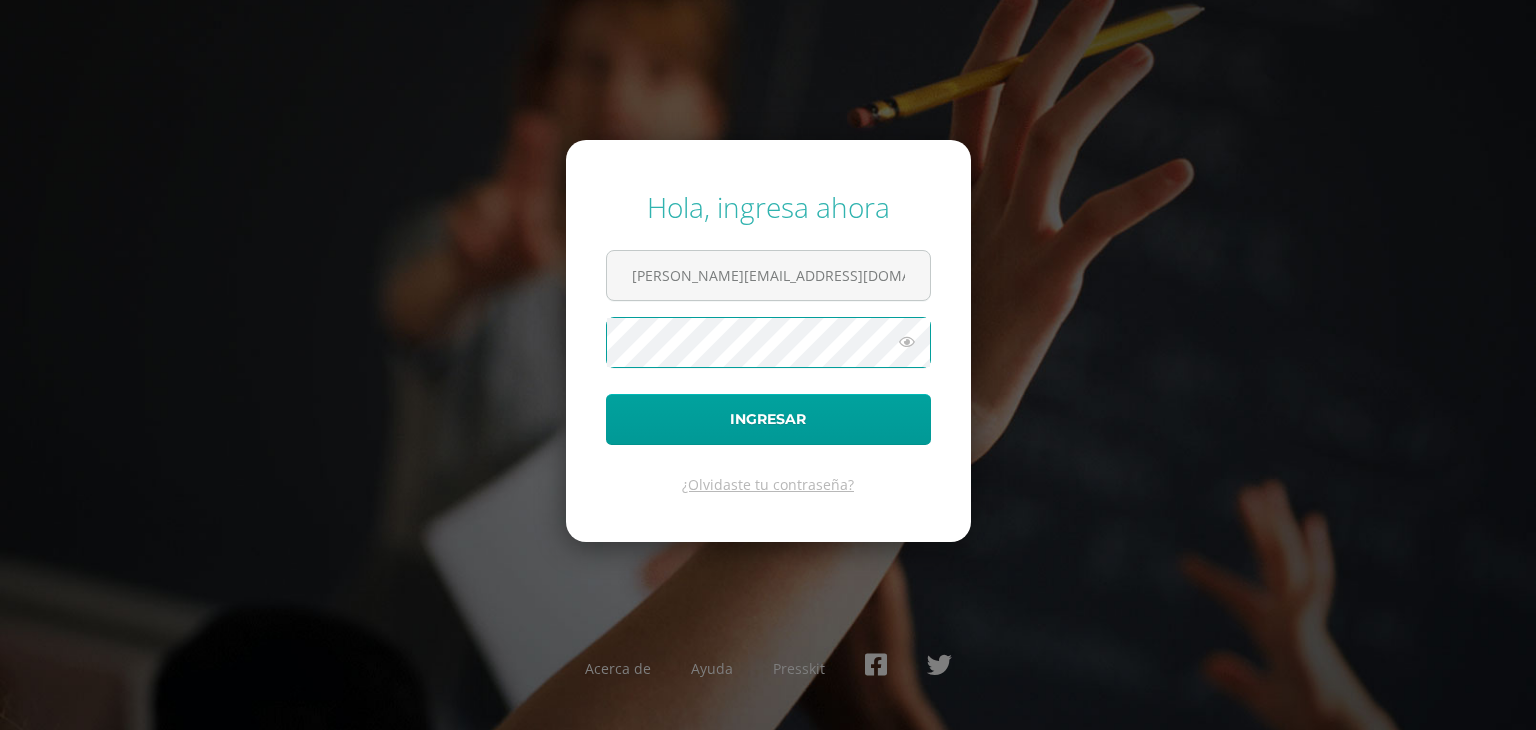 click on "Ingresar" at bounding box center [768, 419] 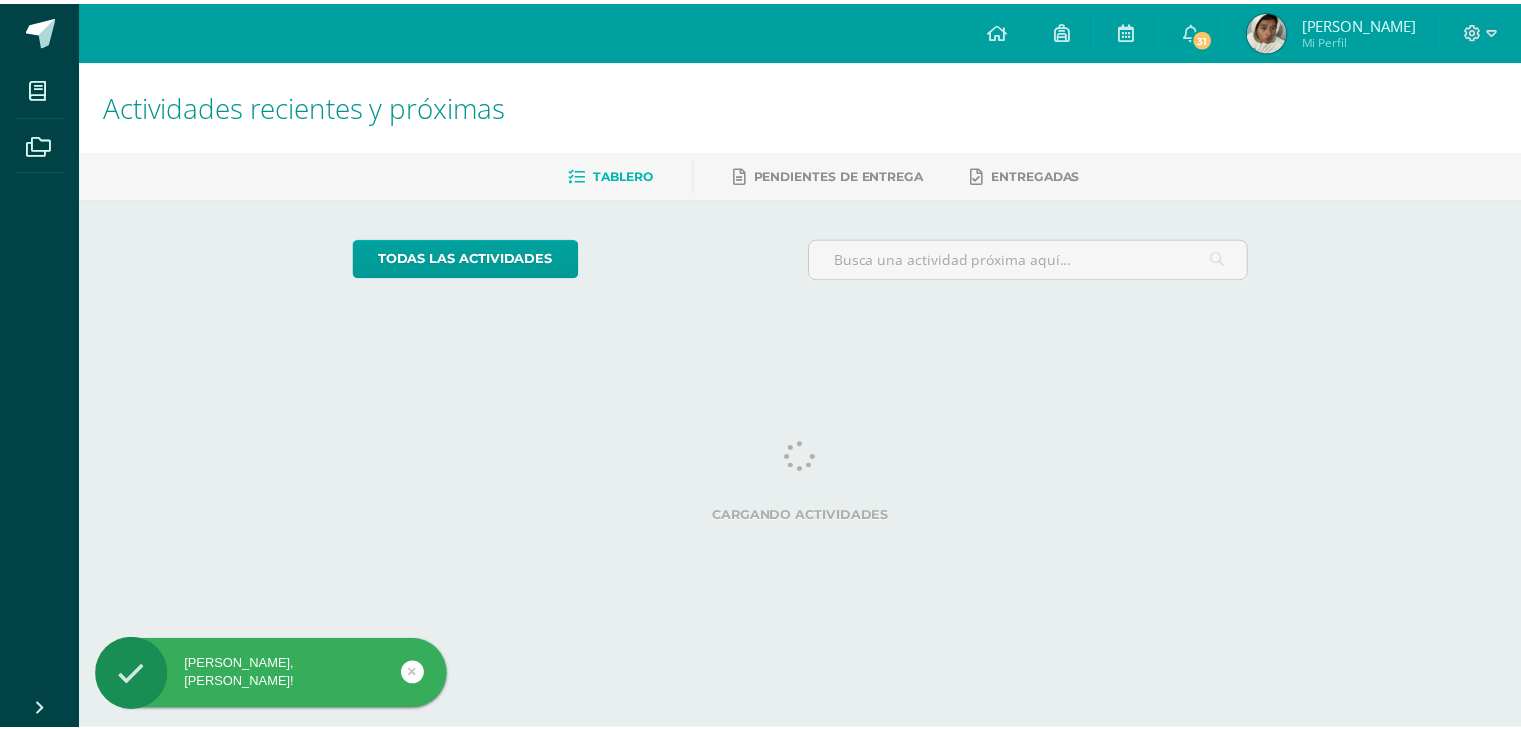 scroll, scrollTop: 0, scrollLeft: 0, axis: both 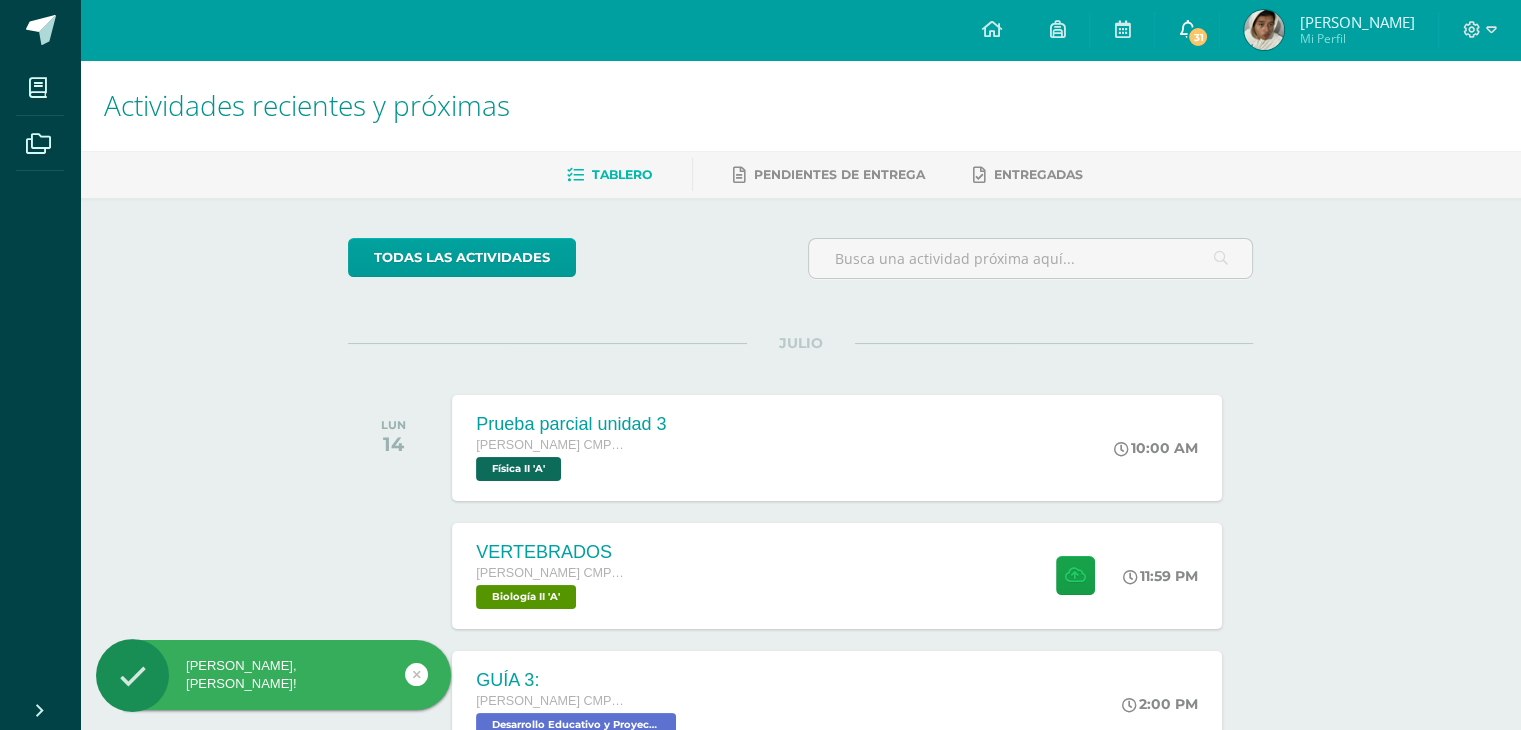 click at bounding box center [1187, 29] 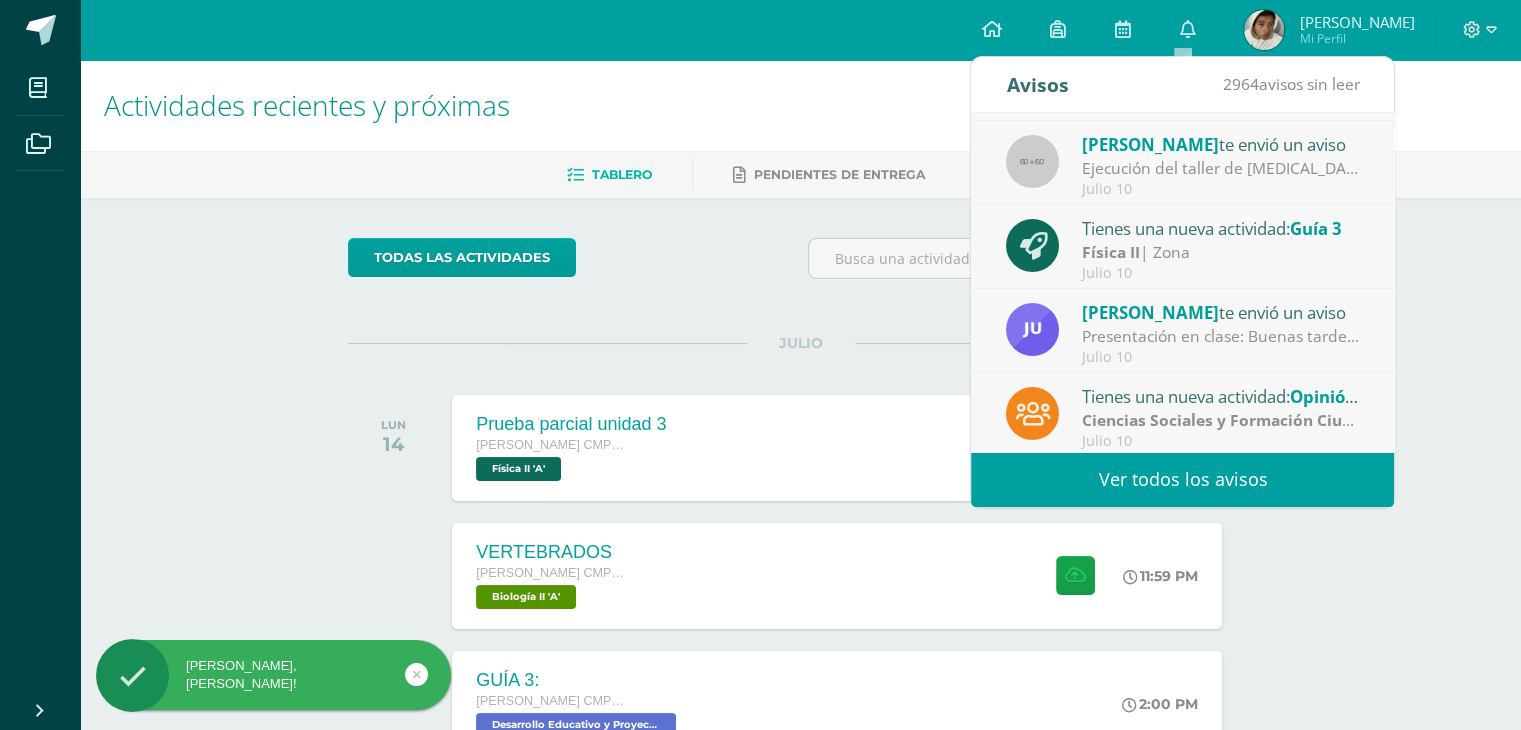 scroll, scrollTop: 332, scrollLeft: 0, axis: vertical 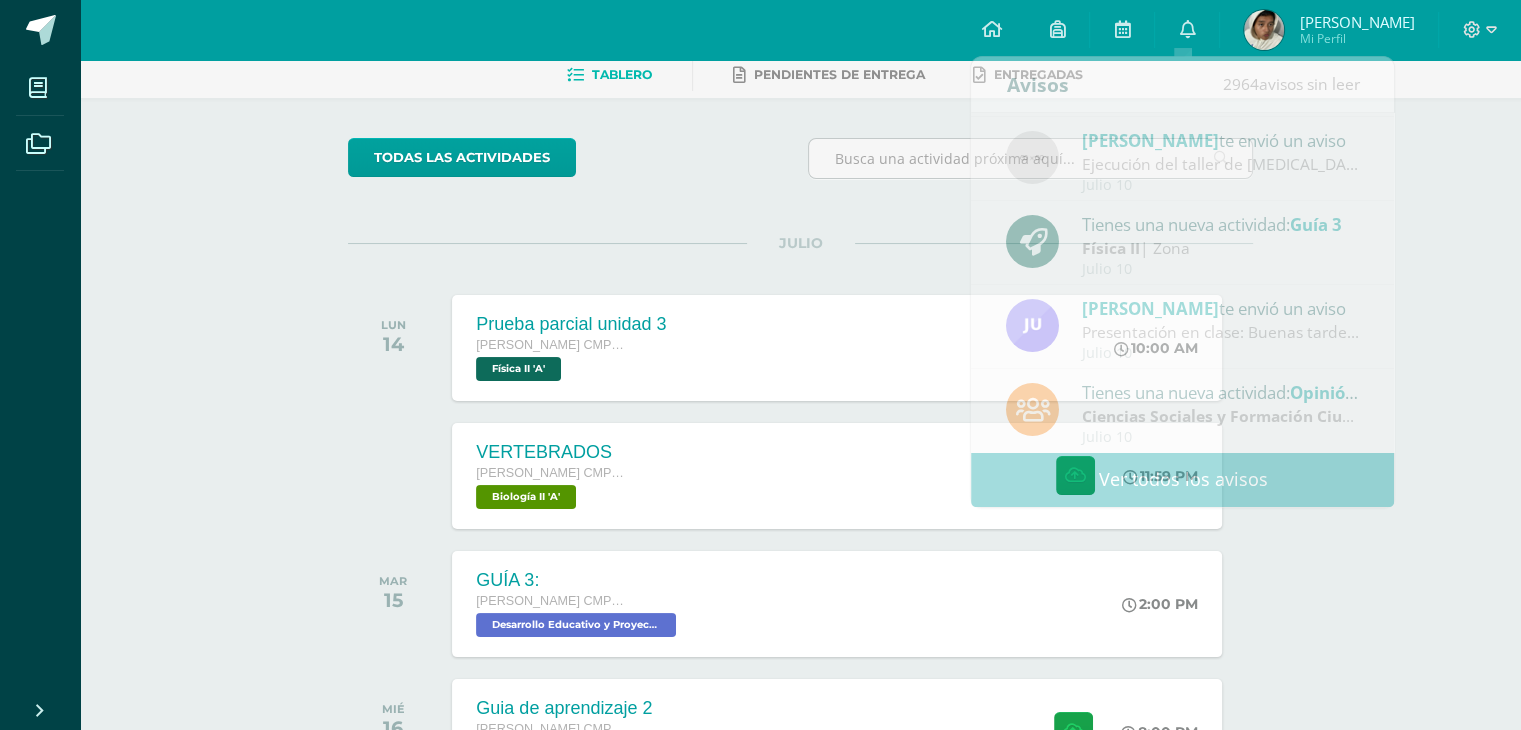 click on "todas las Actividades
No tienes actividades
Échale un vistazo a los demás períodos o  sal y disfruta del sol
JULIO
LUN
14
Prueba parcial unidad 3
Quinto Bachillerato CMP Bachillerato en CCLL con Orientación en Computación
Física II 'A'
10:00 AM" at bounding box center (800, 632) 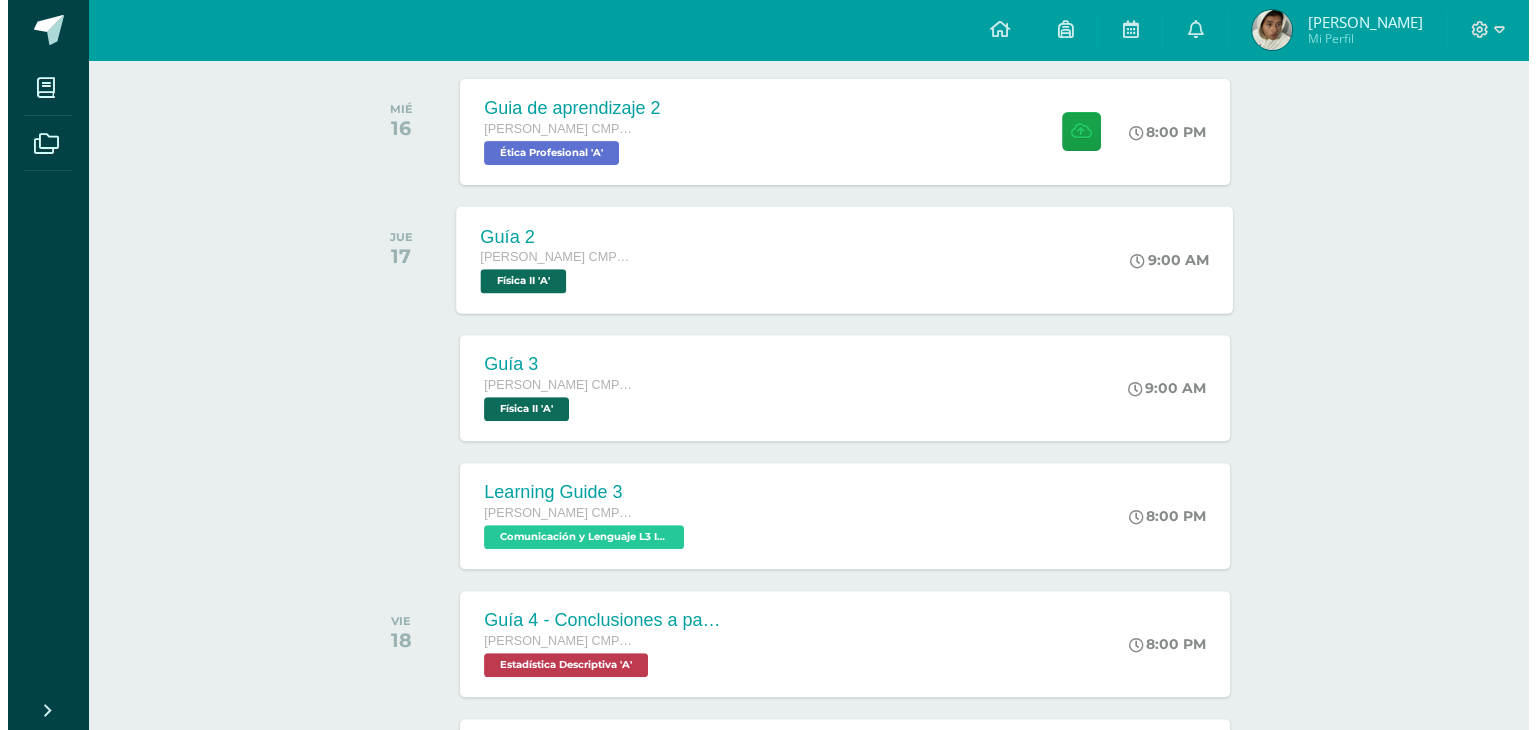 scroll, scrollTop: 900, scrollLeft: 0, axis: vertical 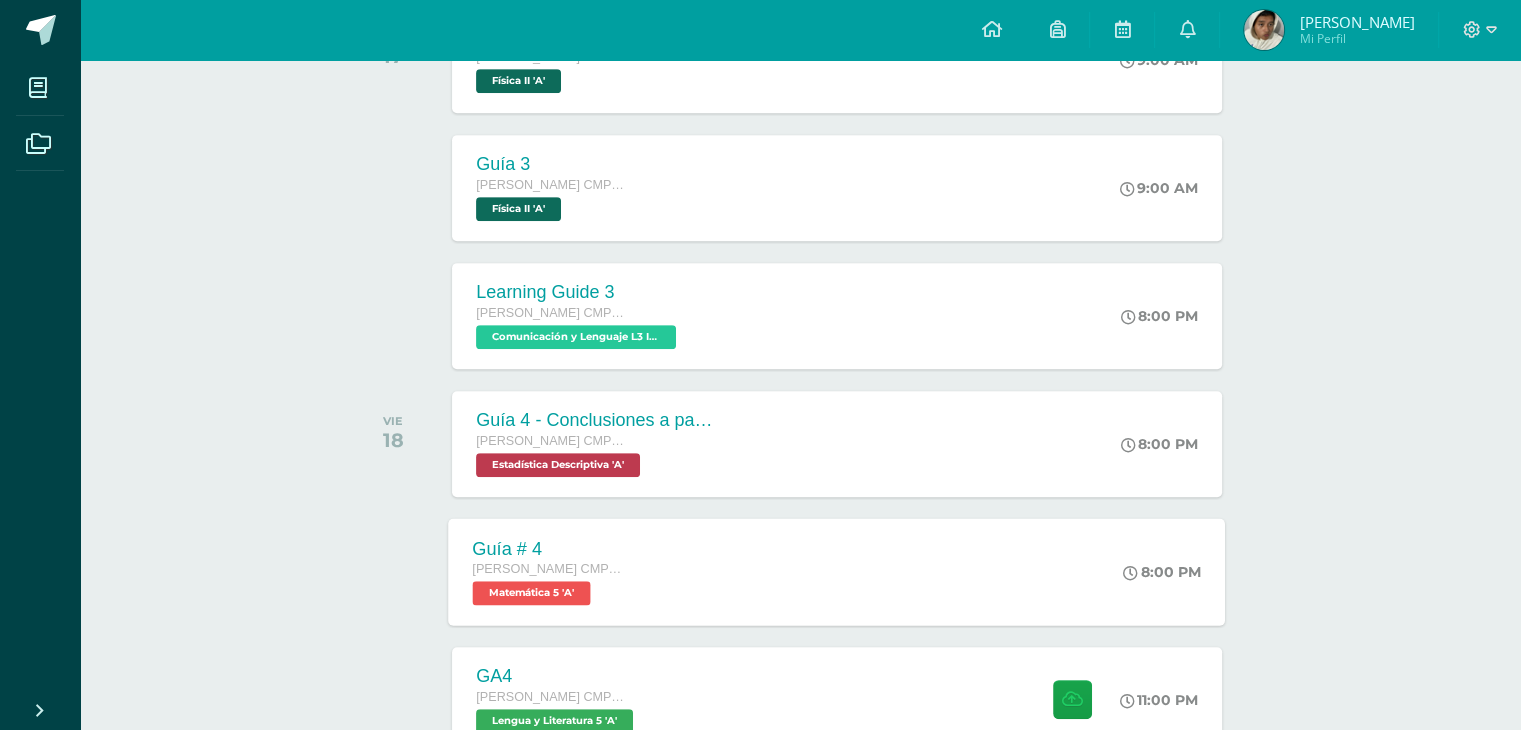 click on "Guía # 4
Quinto Bachillerato CMP Bachillerato en CCLL con Orientación en Computación
Matemática 5 'A'
8:00 PM
Guía # 4
Matemática 5
Cargando contenido" at bounding box center [837, 571] 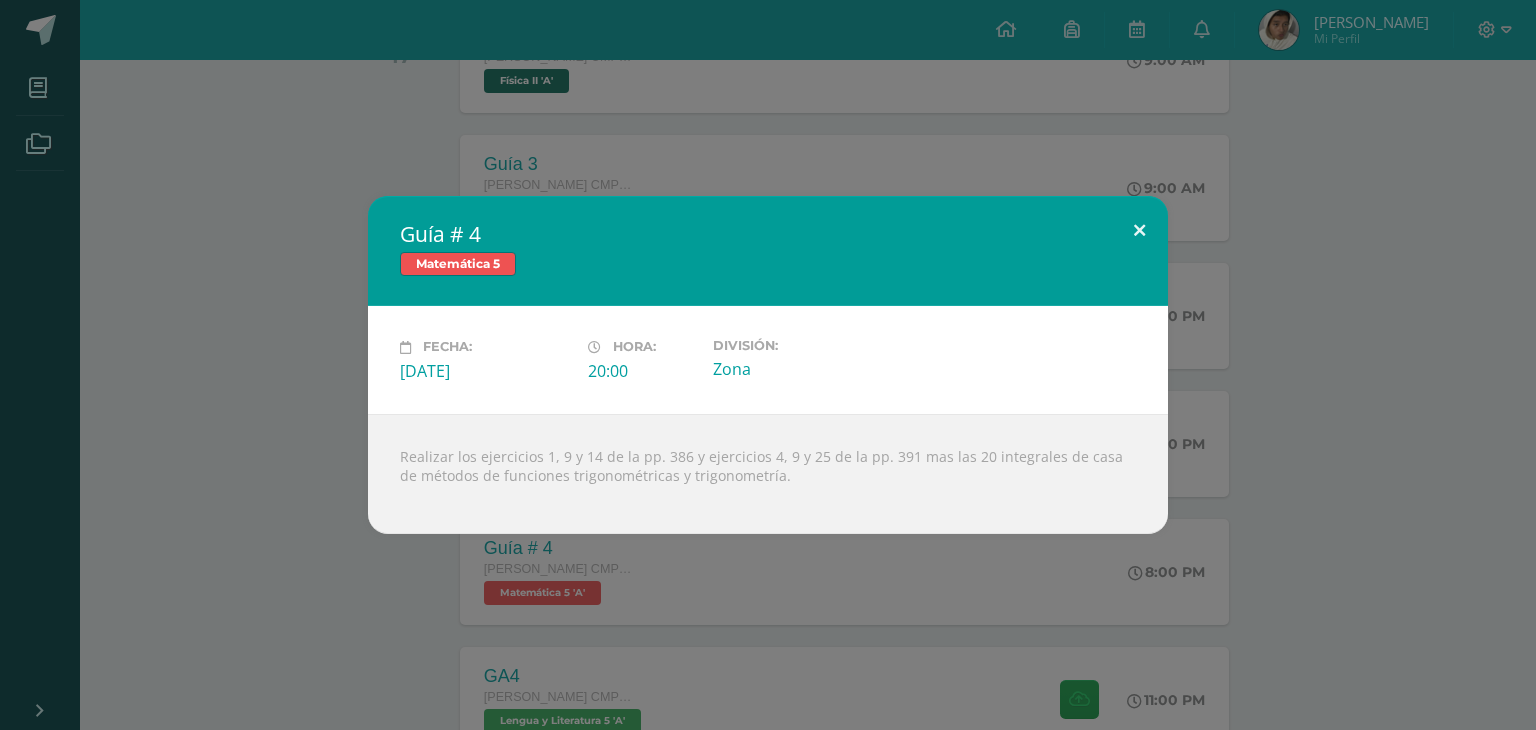 click at bounding box center (1139, 230) 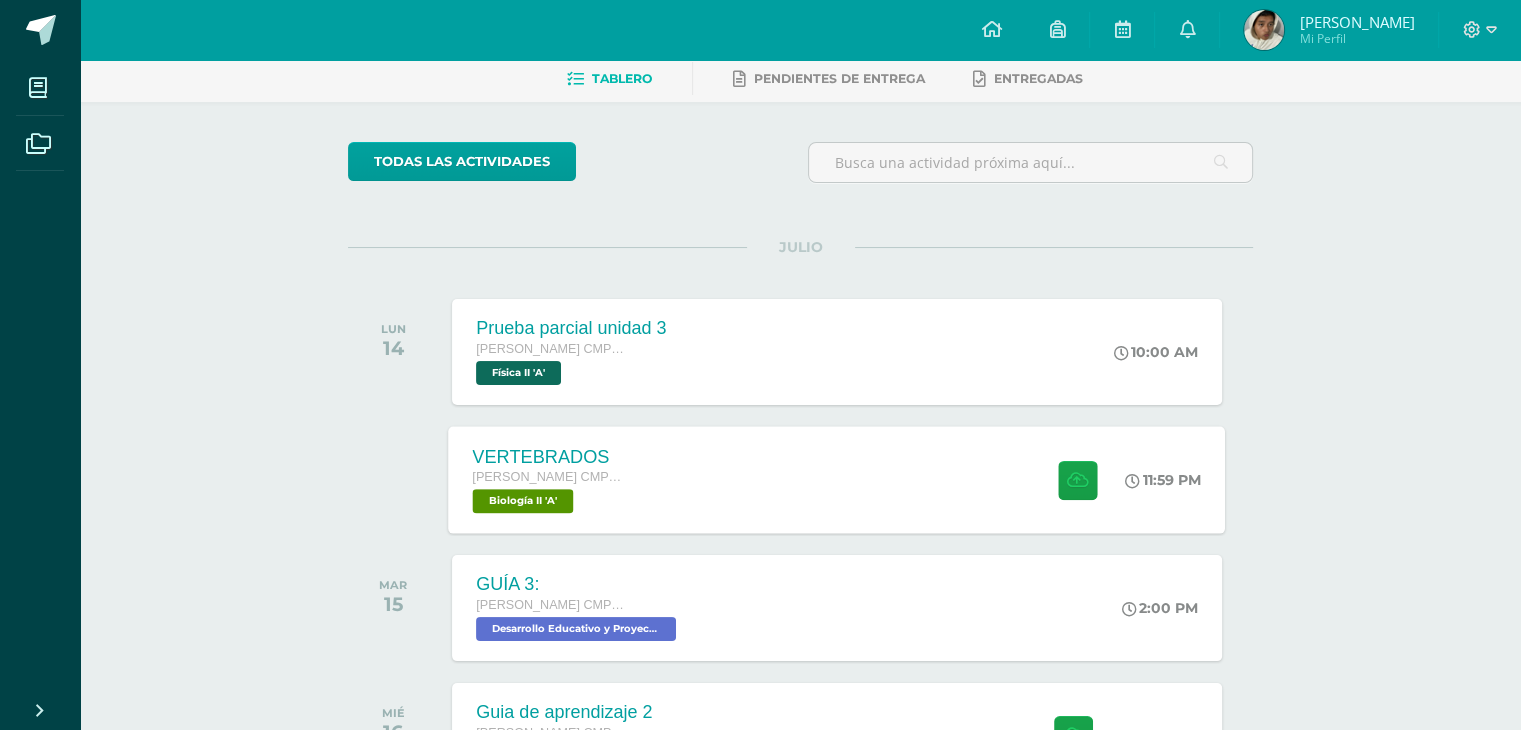 scroll, scrollTop: 29, scrollLeft: 0, axis: vertical 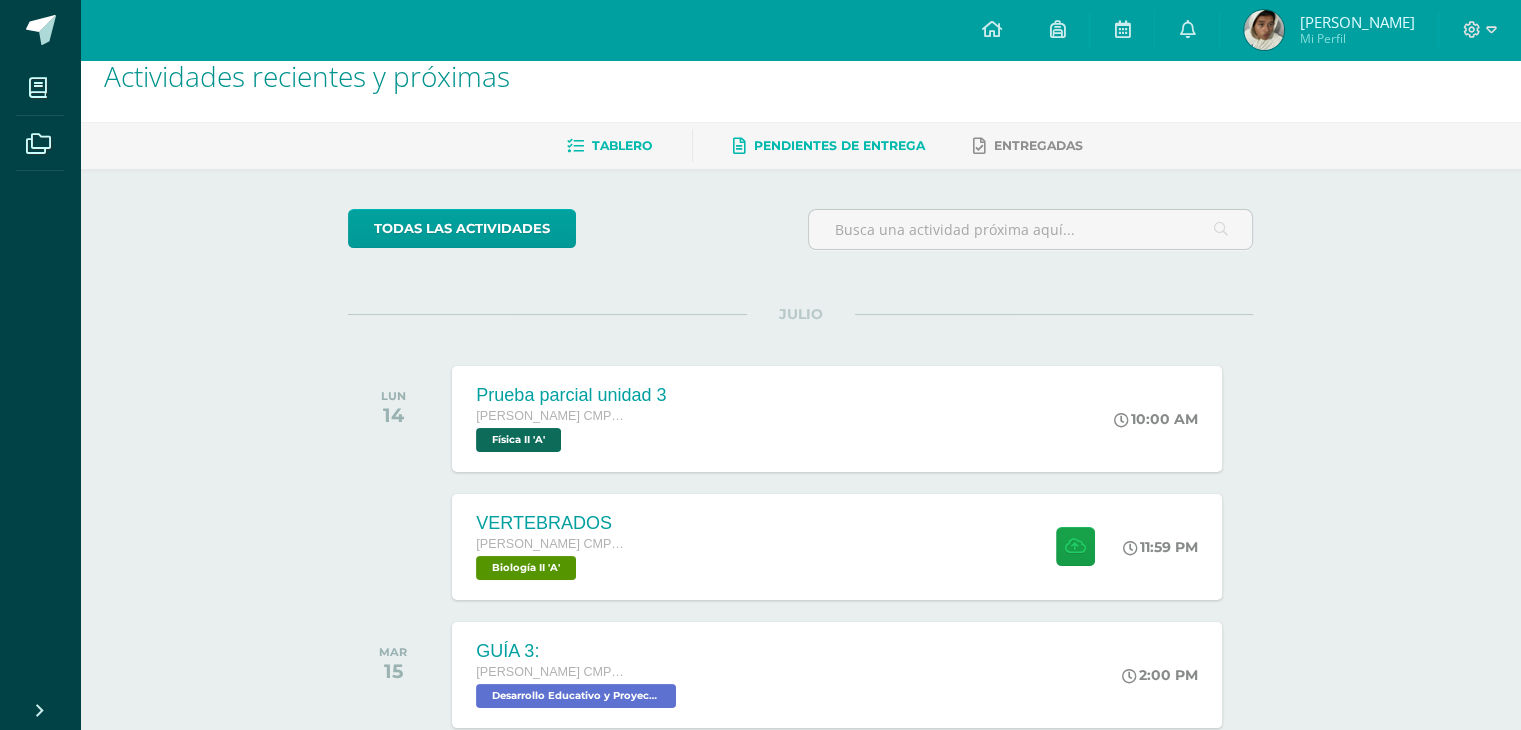 click on "Pendientes de entrega" at bounding box center [829, 146] 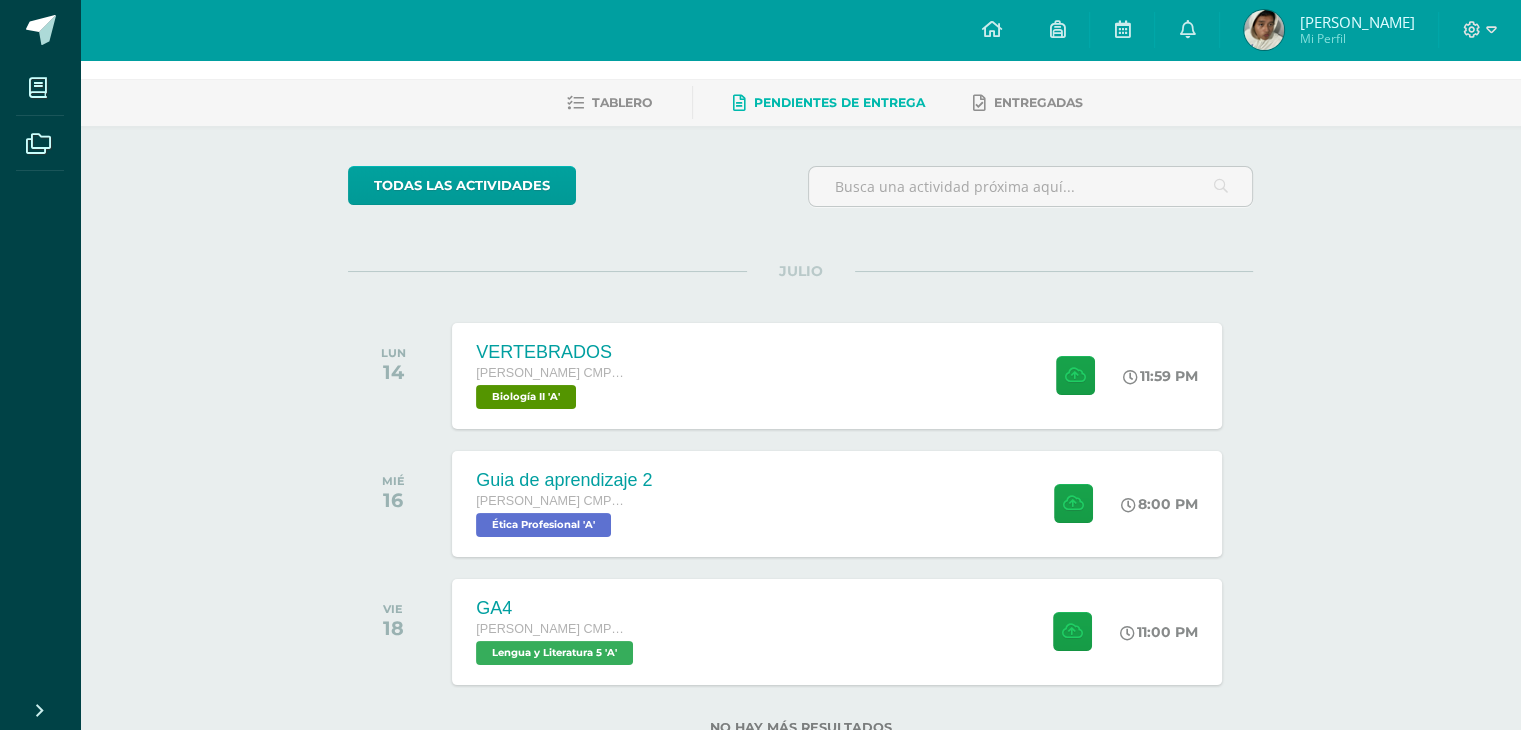 scroll, scrollTop: 140, scrollLeft: 0, axis: vertical 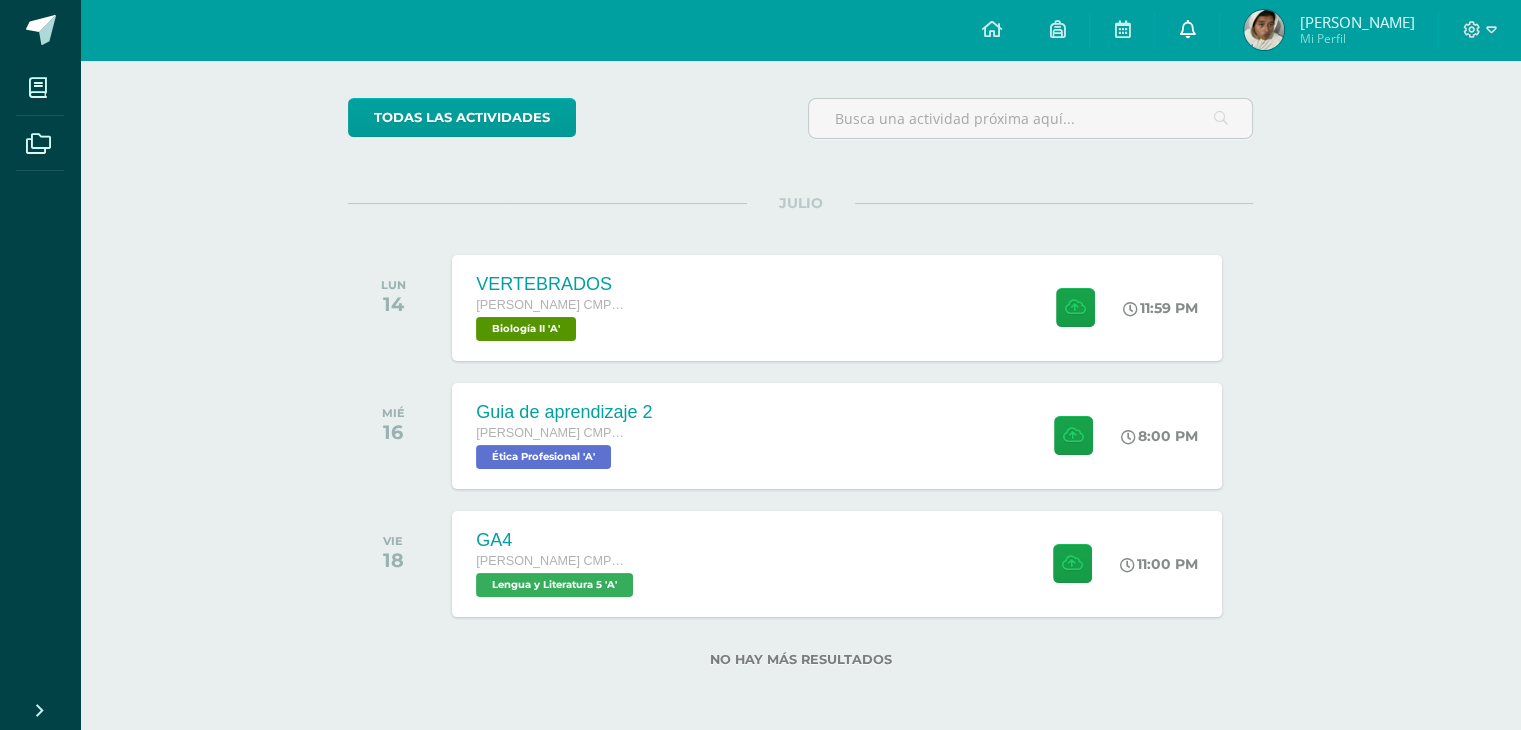 click at bounding box center [1187, 29] 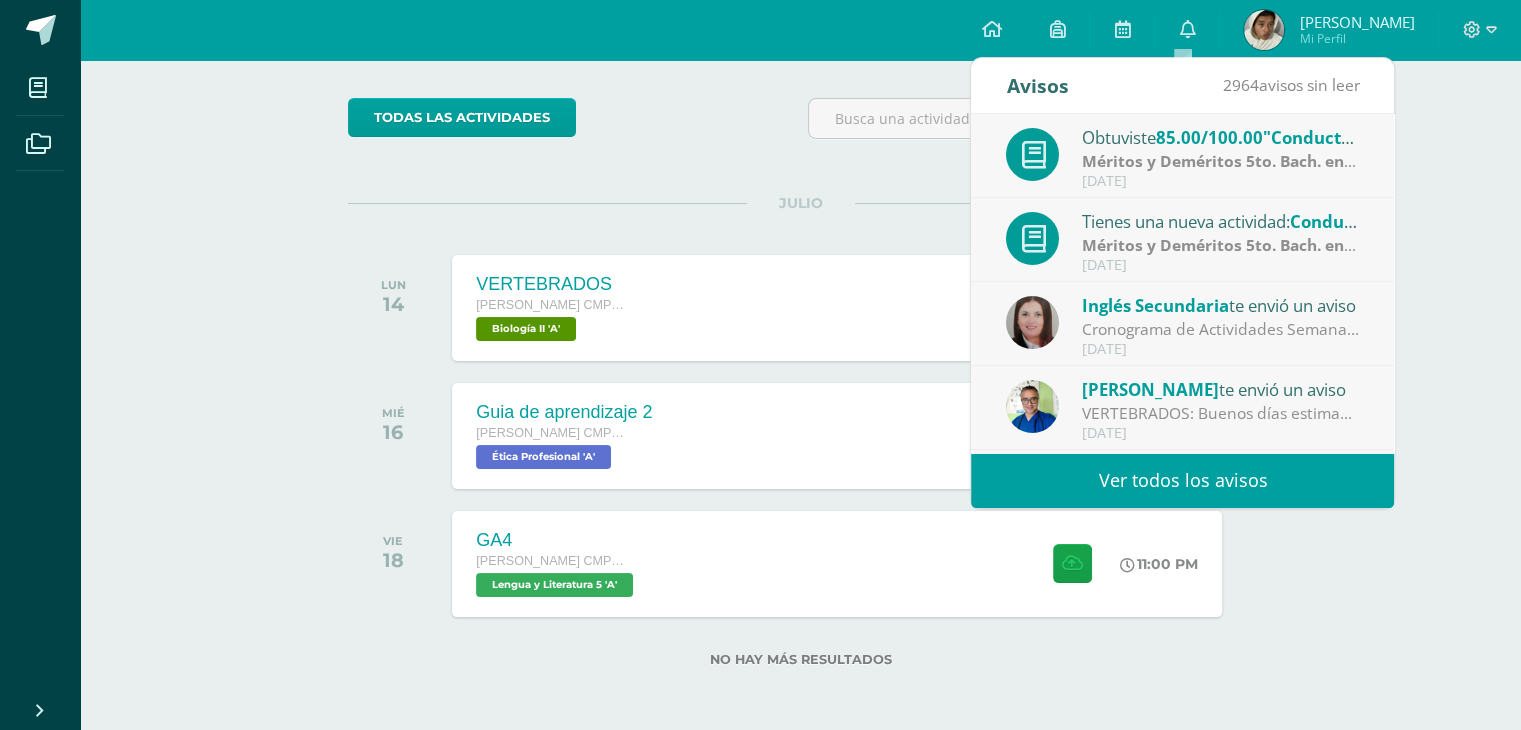 click on "Ver todos los avisos" at bounding box center [1182, 480] 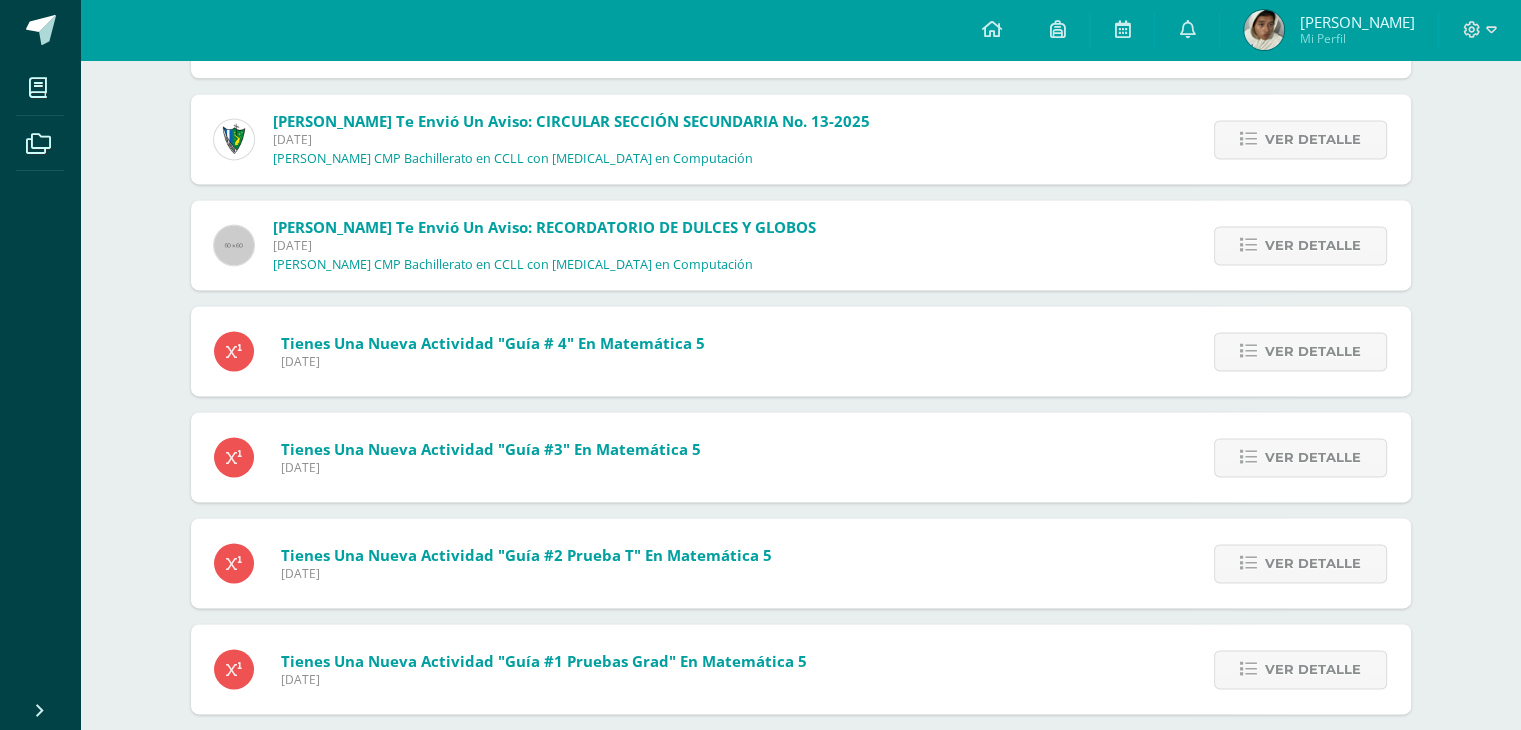 scroll, scrollTop: 2818, scrollLeft: 0, axis: vertical 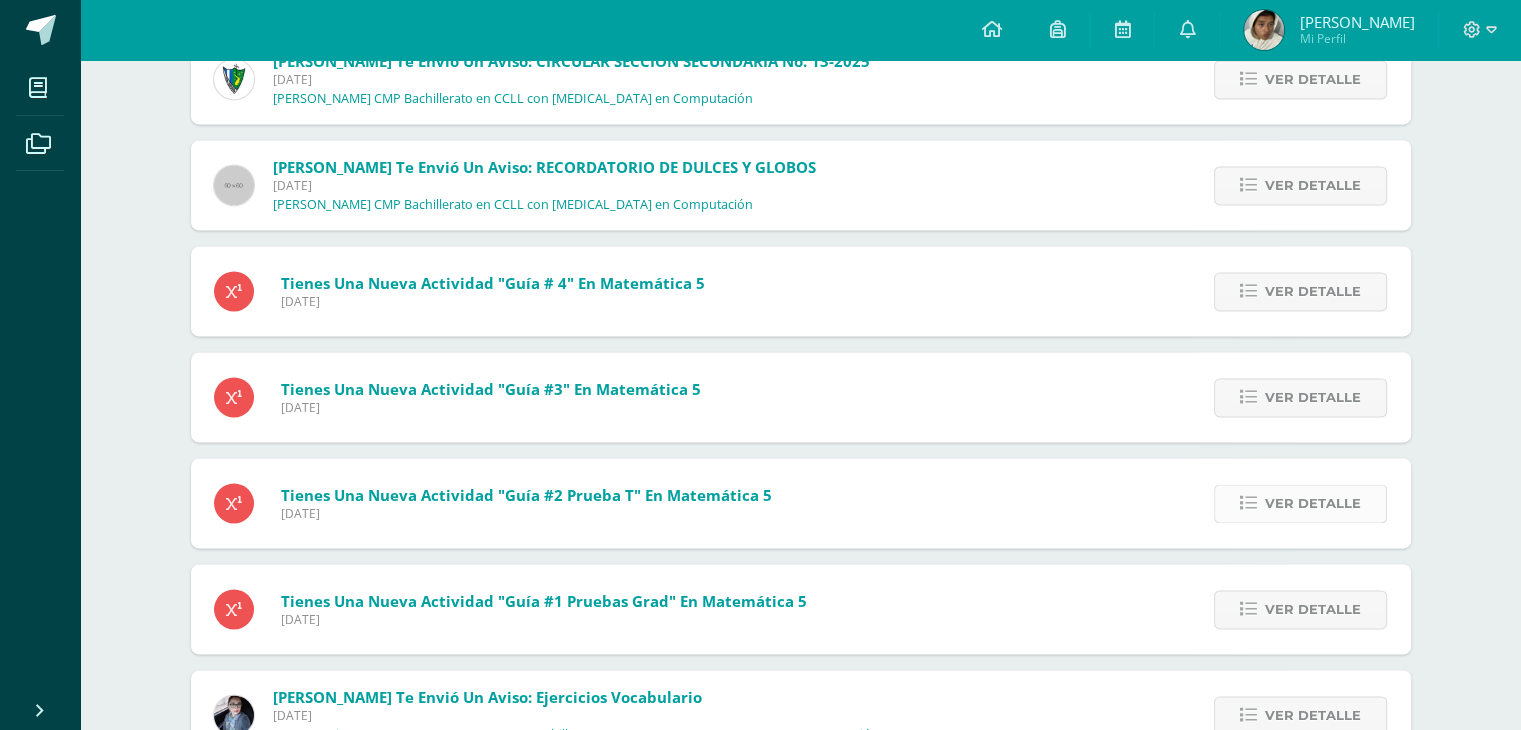 click on "Ver detalle" at bounding box center [1313, 503] 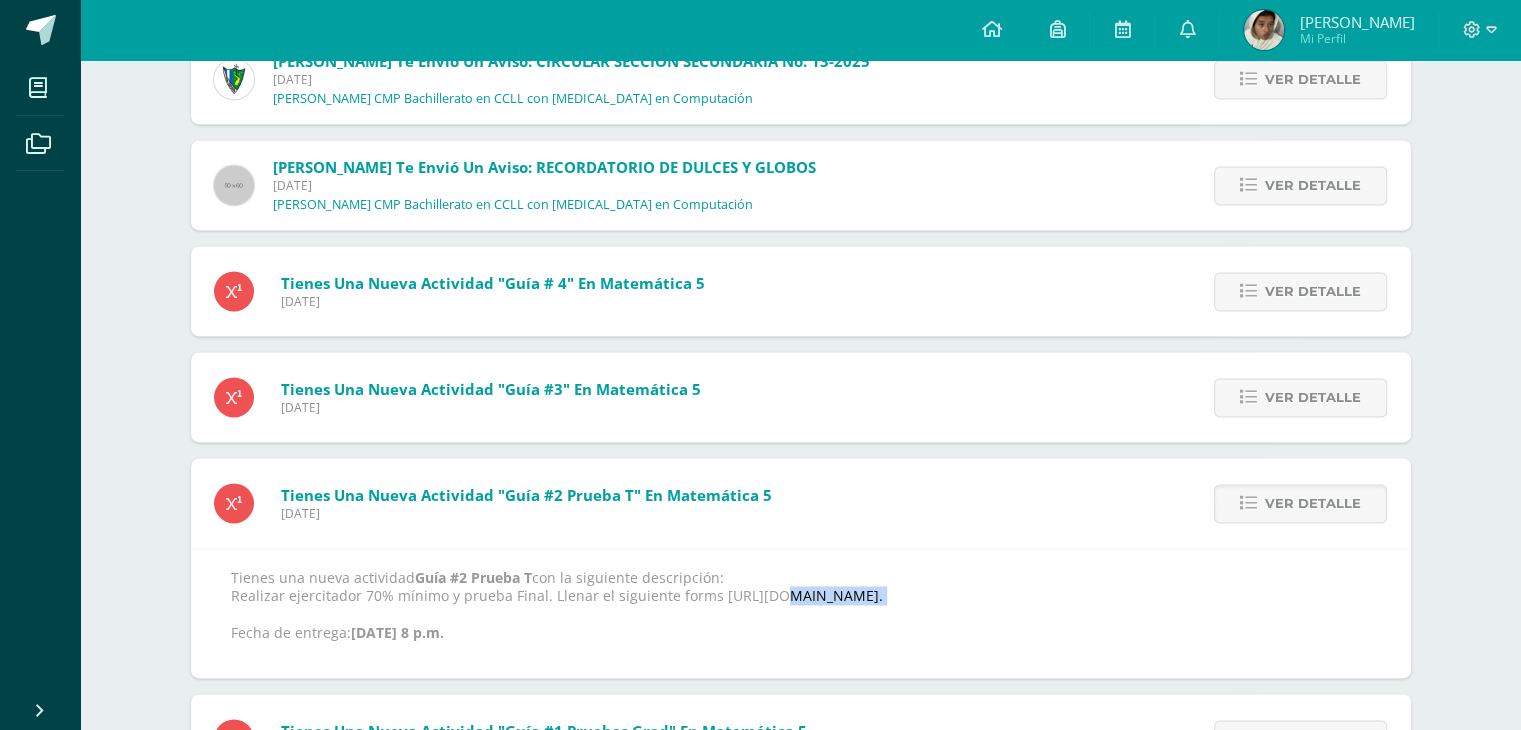 drag, startPoint x: 704, startPoint y: 595, endPoint x: 971, endPoint y: 612, distance: 267.54065 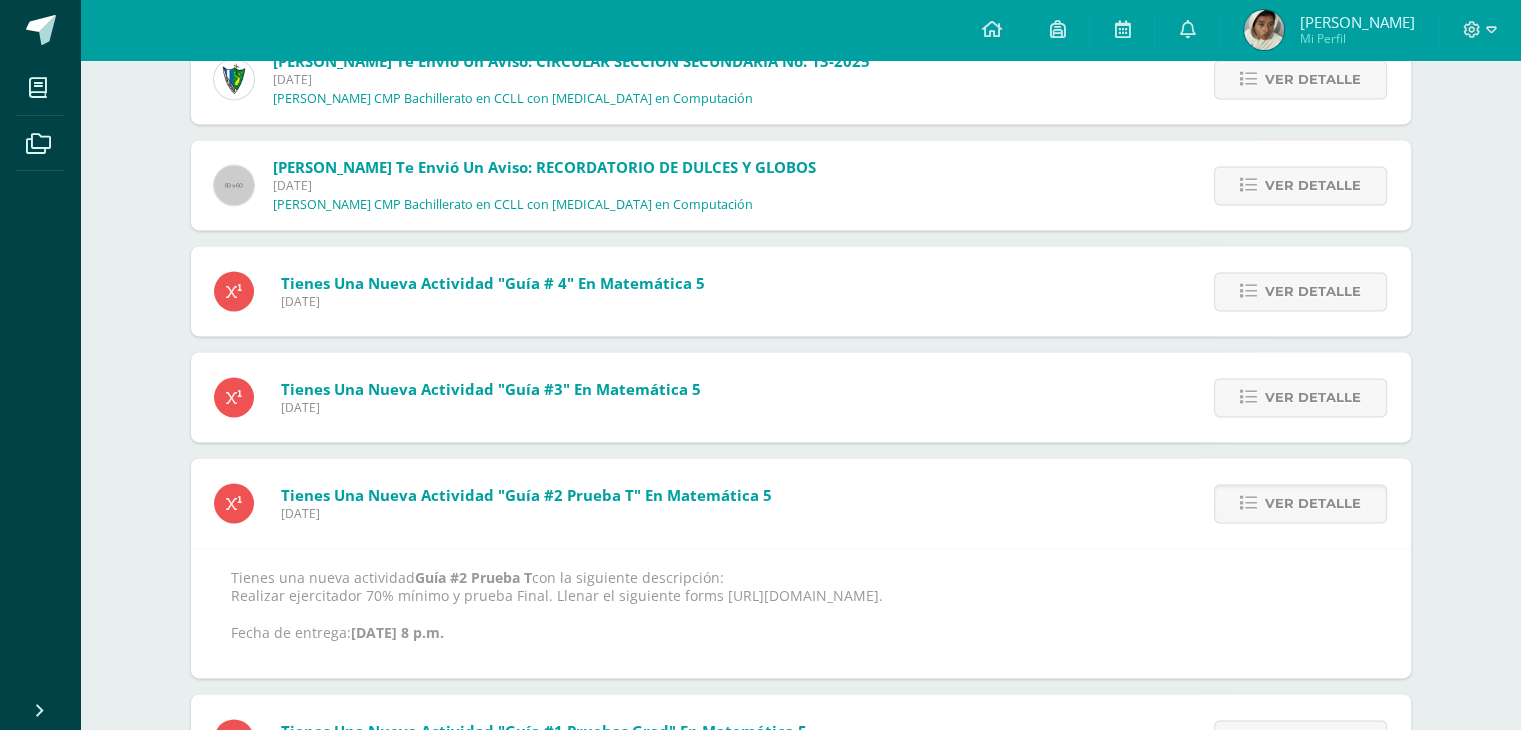 click on "Tienes una nueva actividad  Guía #2 Prueba T
con la siguiente descripción:
Realizar ejercitador 70% mínimo y prueba Final.
Llenar el siguiente forms https://forms.gle/MbFqMKsvDabGDRY86.
Fecha de entrega:  Jul. 10, 2025, 8 p.m." at bounding box center [801, 605] 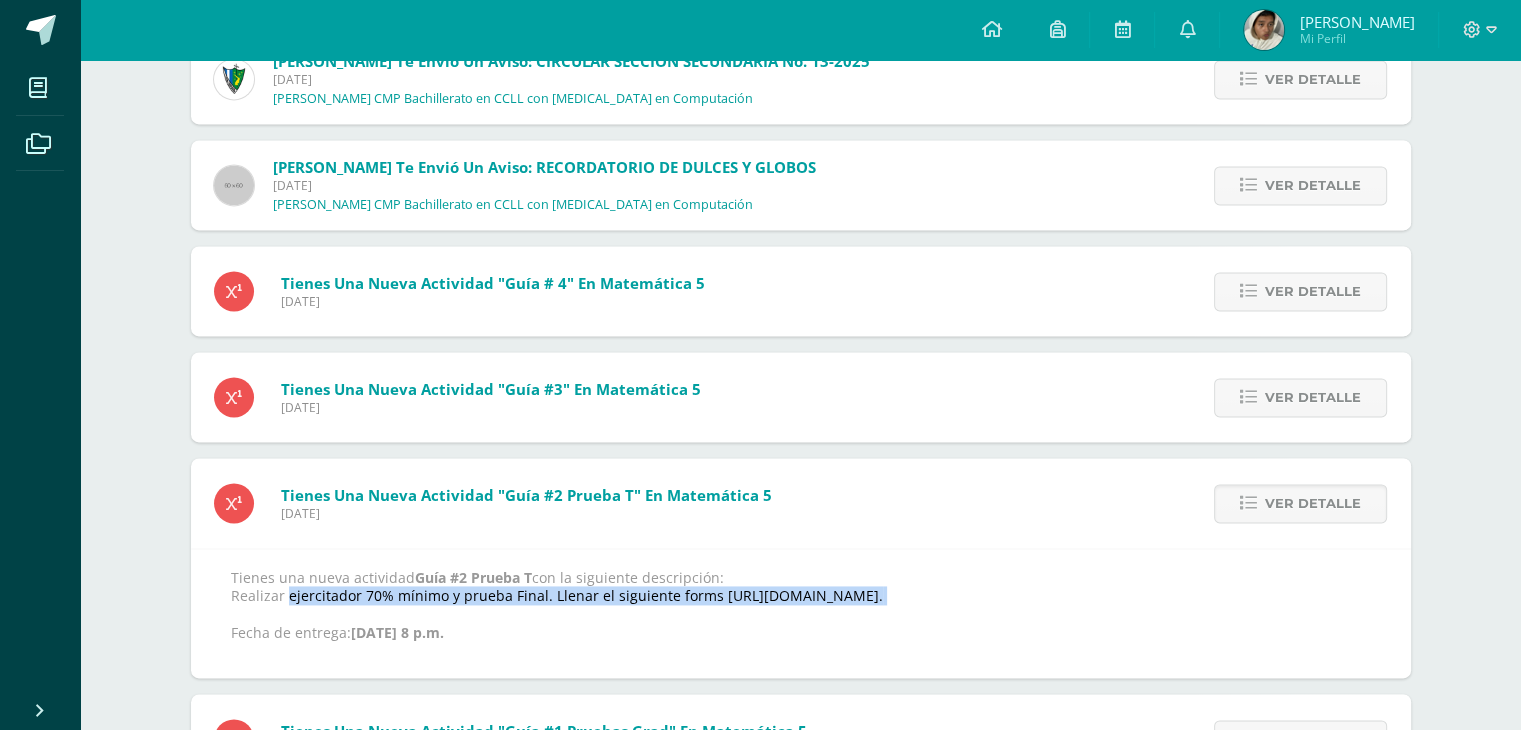 click on "Tienes una nueva actividad  Guía #2 Prueba T
con la siguiente descripción:
Realizar ejercitador 70% mínimo y prueba Final.
Llenar el siguiente forms https://forms.gle/MbFqMKsvDabGDRY86.
Fecha de entrega:  Jul. 10, 2025, 8 p.m." at bounding box center (801, 605) 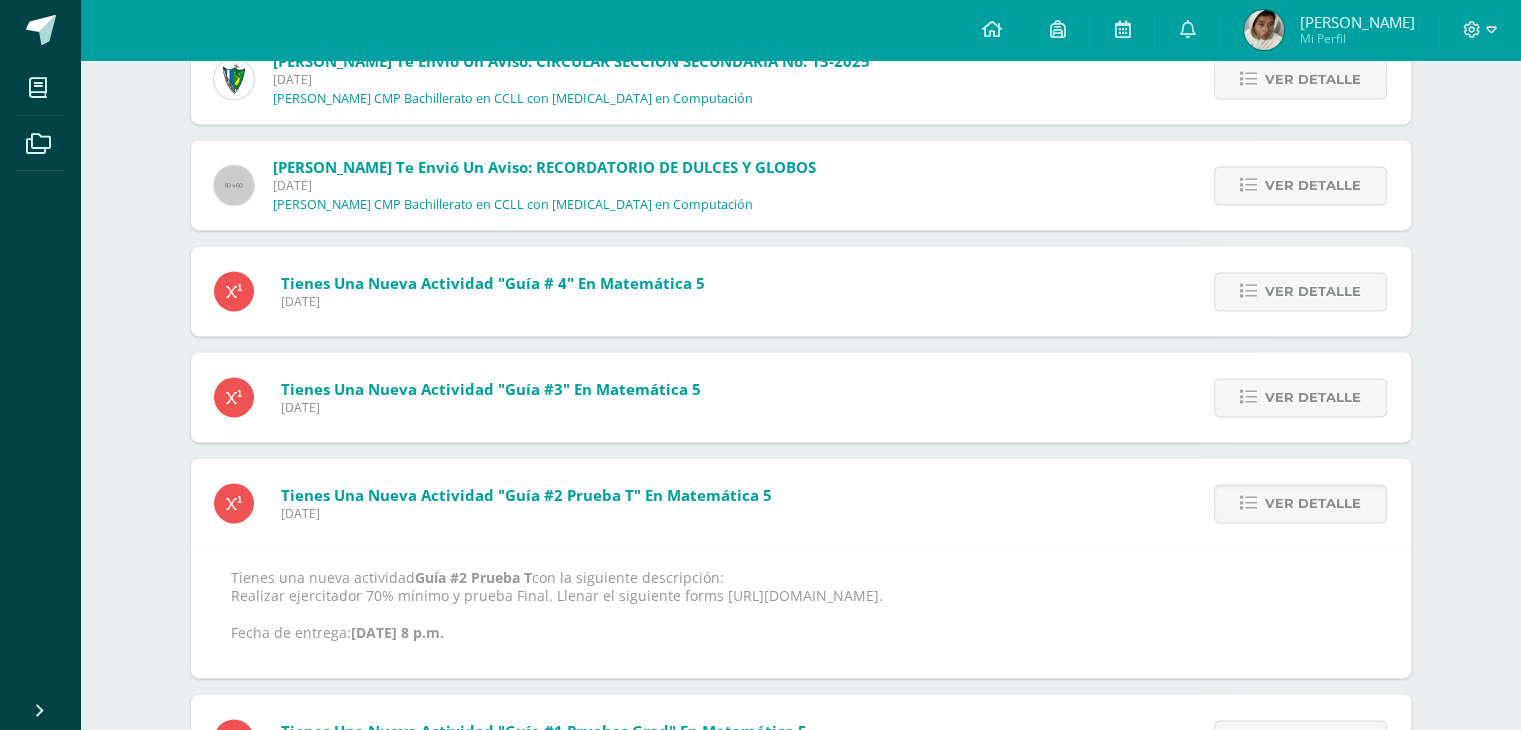 drag, startPoint x: 706, startPoint y: 594, endPoint x: 981, endPoint y: 600, distance: 275.06546 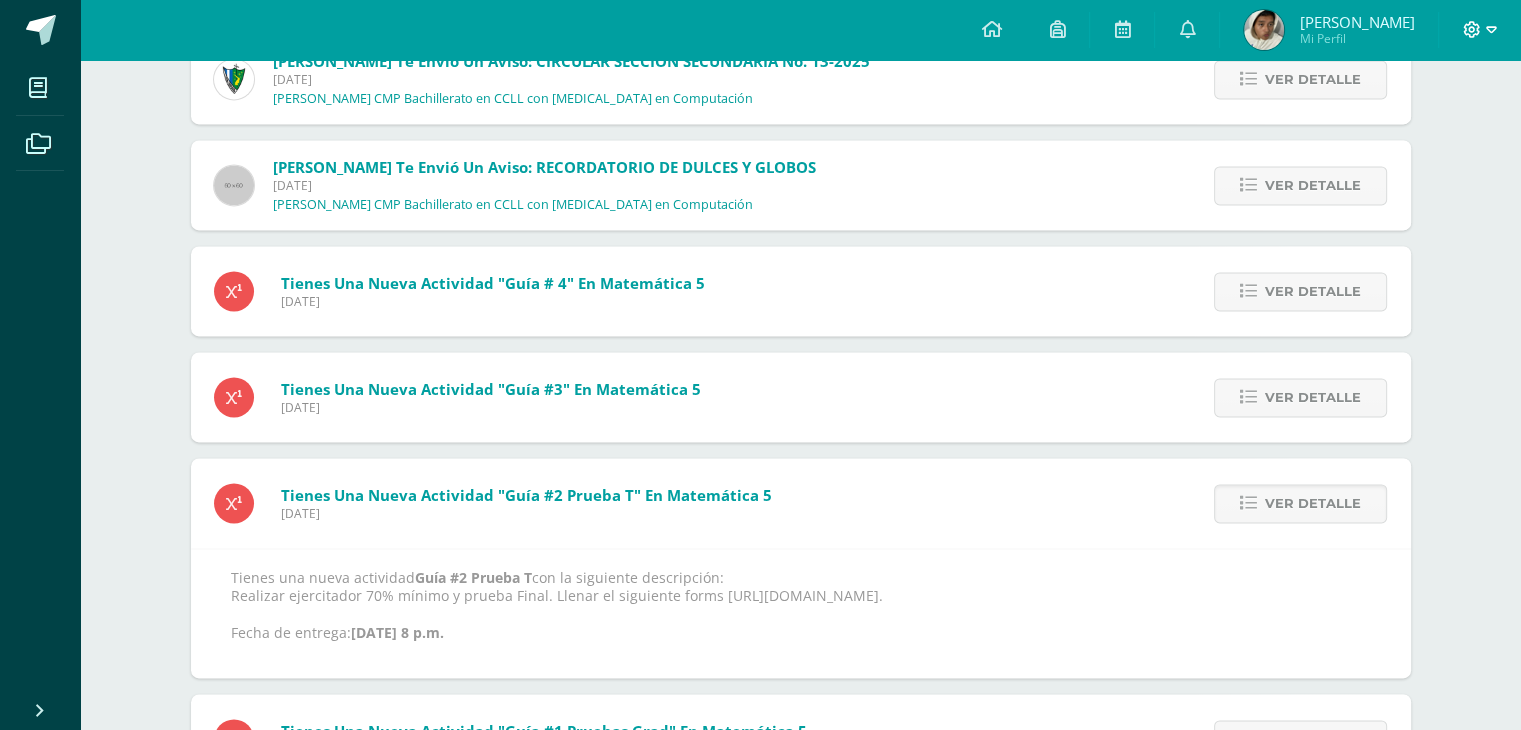 click at bounding box center (1480, 30) 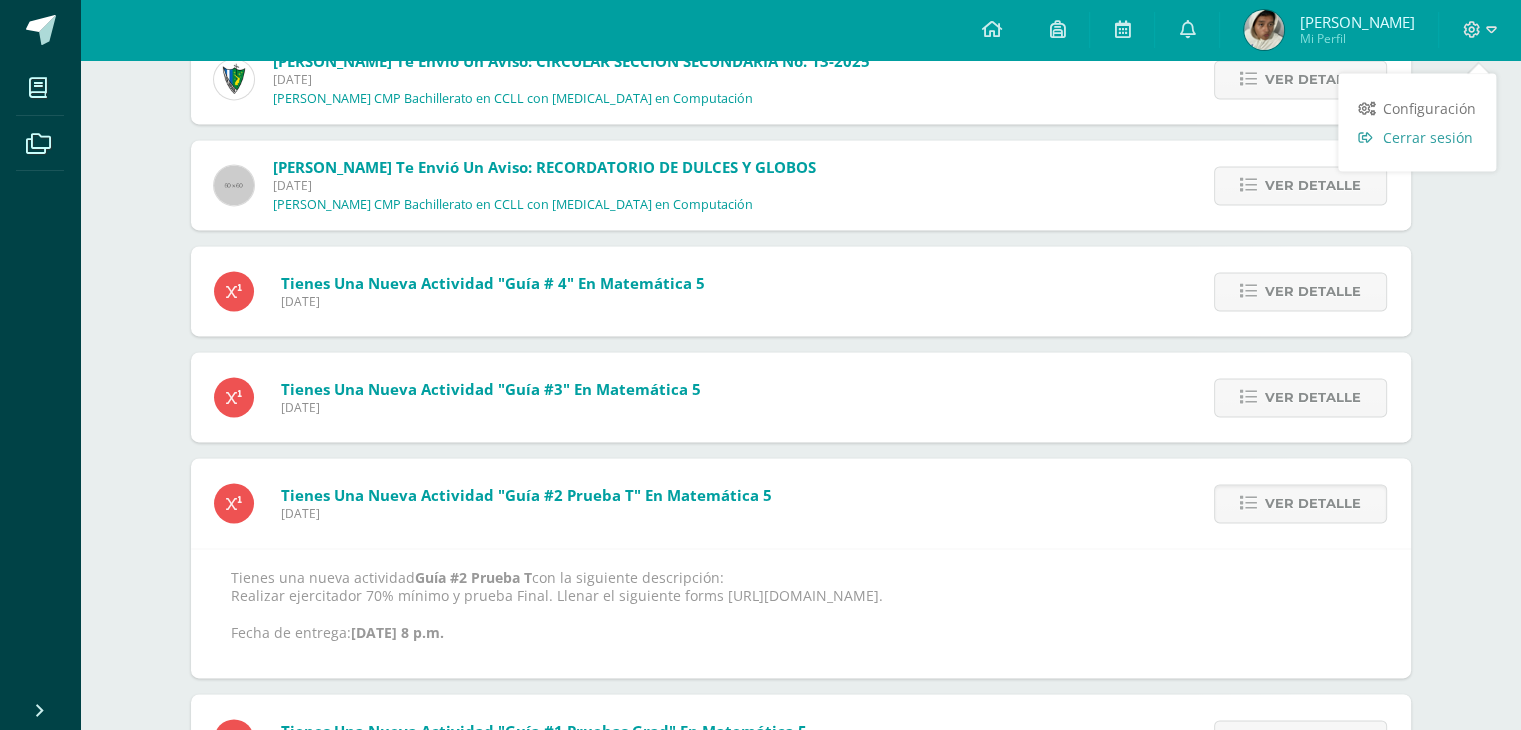 click on "Cerrar sesión" at bounding box center (1428, 136) 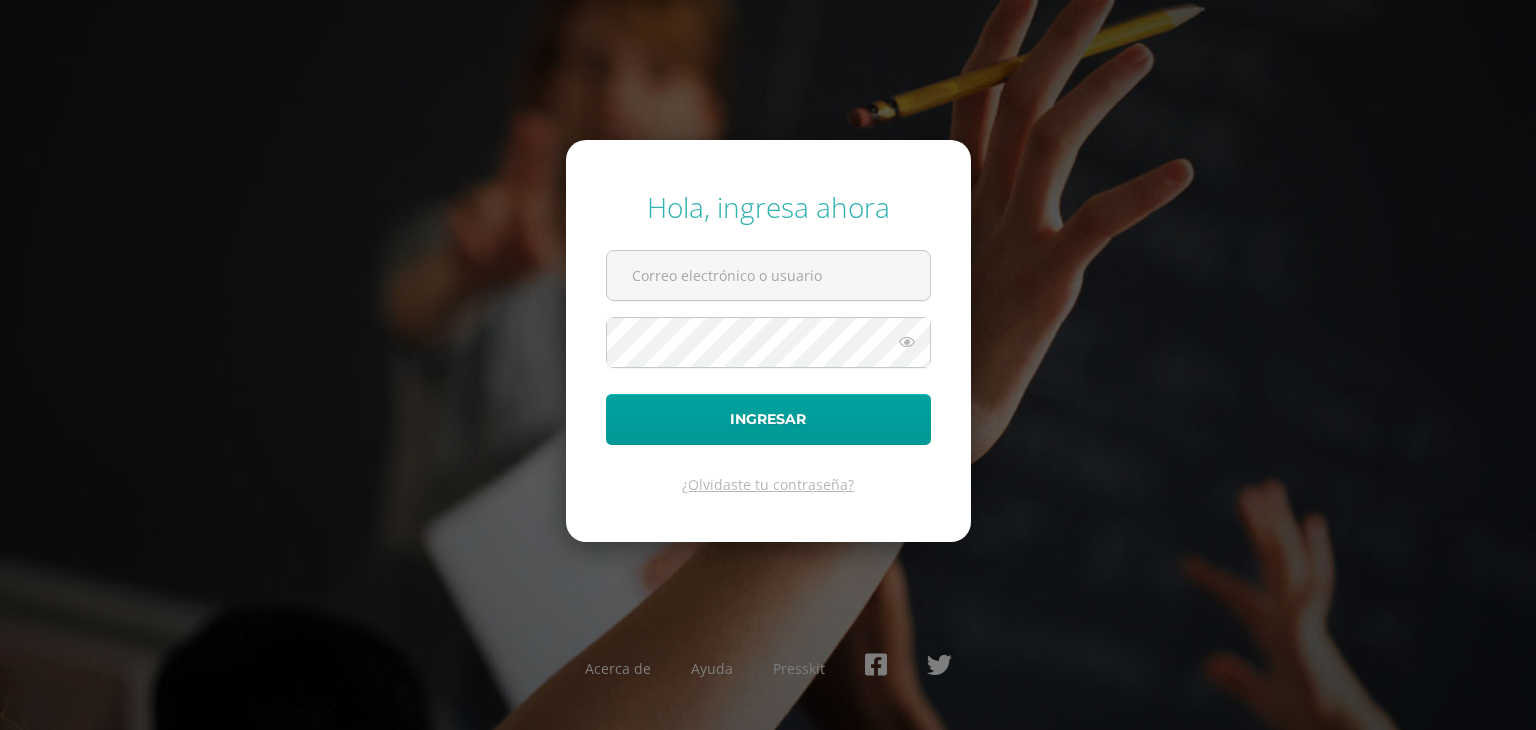 scroll, scrollTop: 0, scrollLeft: 0, axis: both 